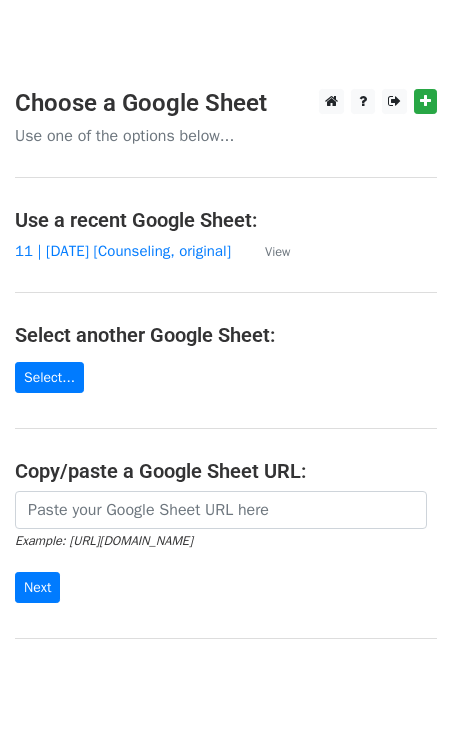 scroll, scrollTop: 0, scrollLeft: 0, axis: both 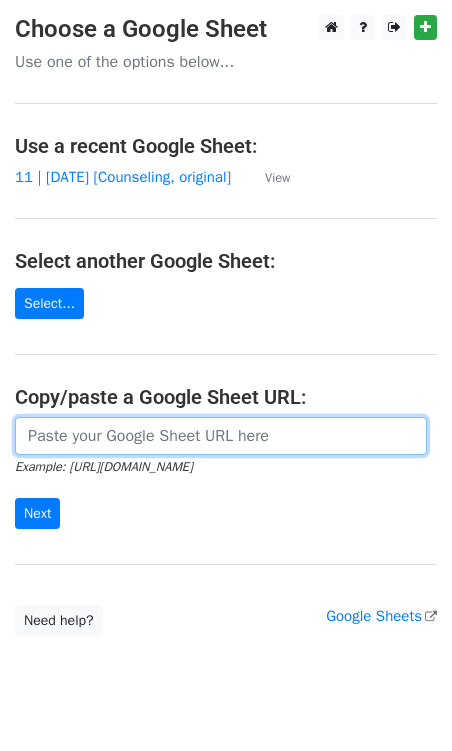 click at bounding box center [221, 436] 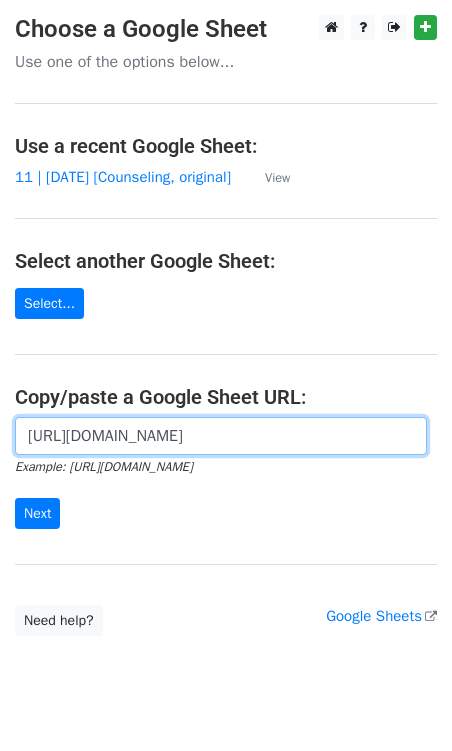 scroll, scrollTop: 0, scrollLeft: 427, axis: horizontal 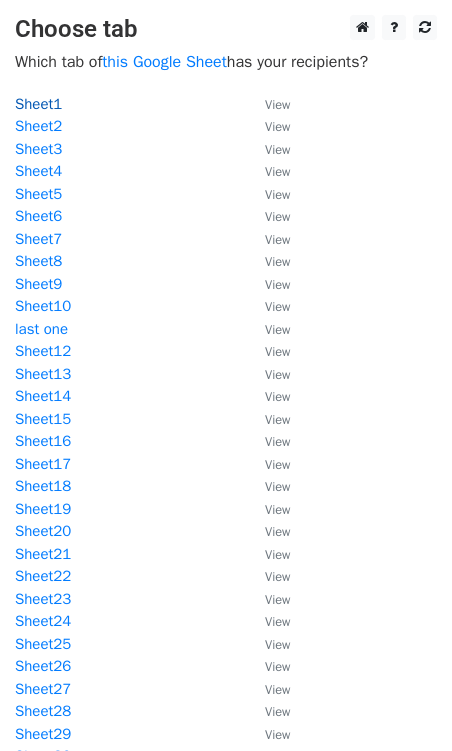click on "Sheet1" at bounding box center (38, 104) 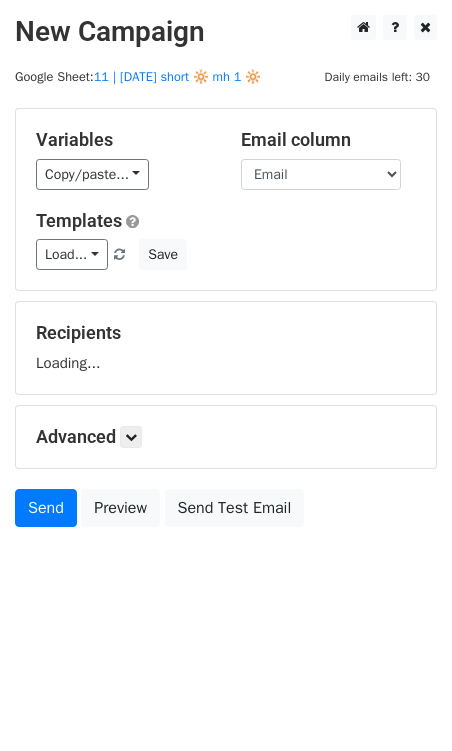 scroll, scrollTop: 0, scrollLeft: 0, axis: both 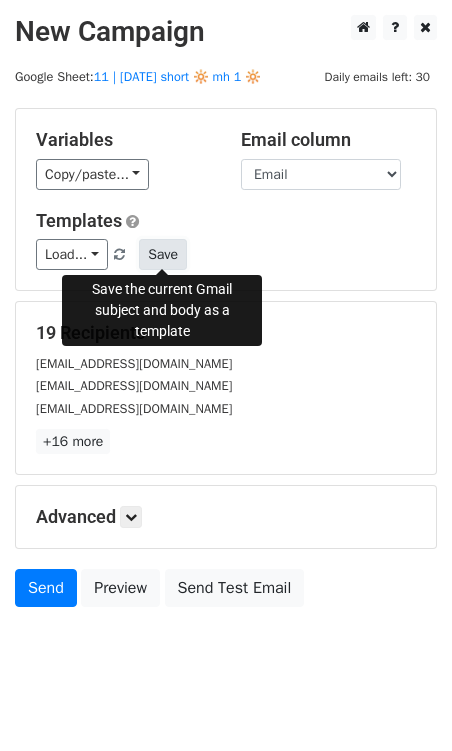 click on "Save" at bounding box center (163, 254) 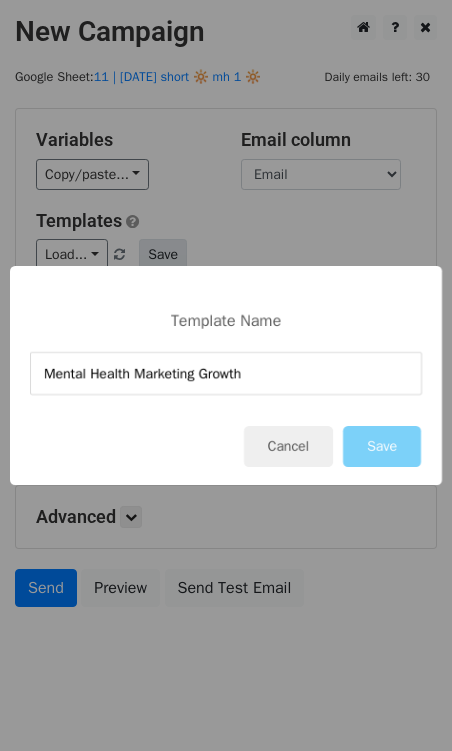 type on "Mental Health Marketing Growth" 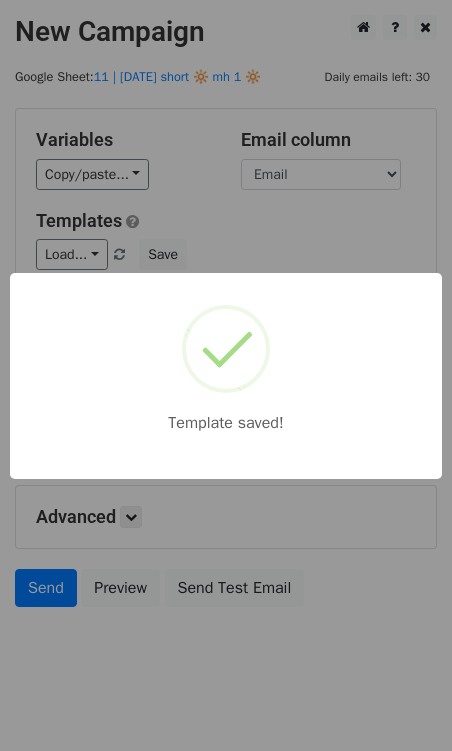 click on "Template saved!" at bounding box center (226, 375) 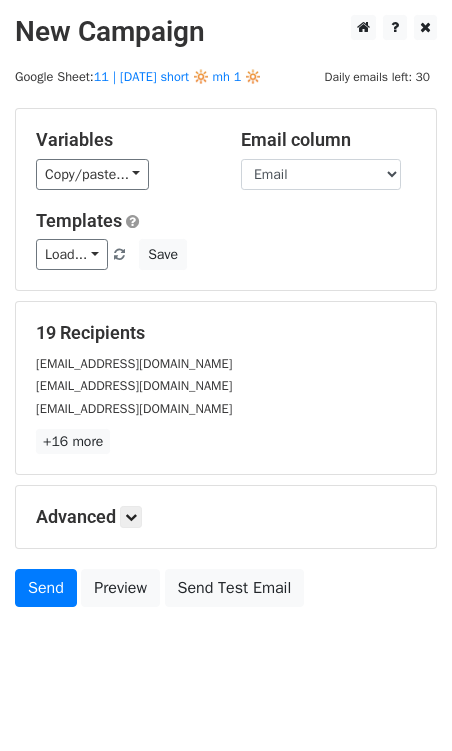 click on "Advanced" at bounding box center [226, 517] 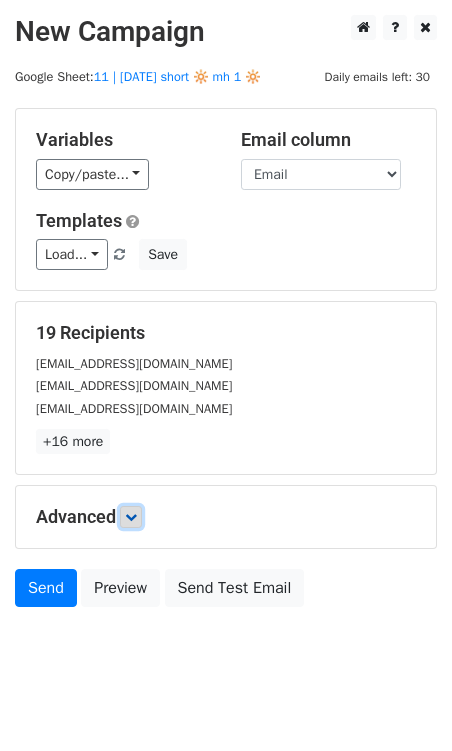 click at bounding box center (131, 517) 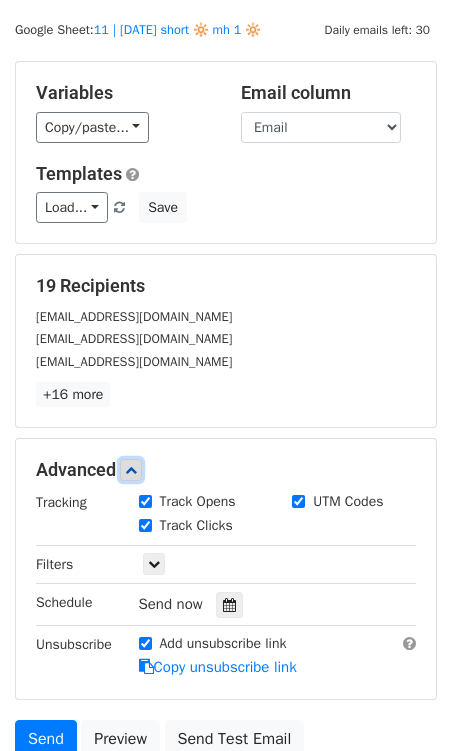 scroll, scrollTop: 51, scrollLeft: 0, axis: vertical 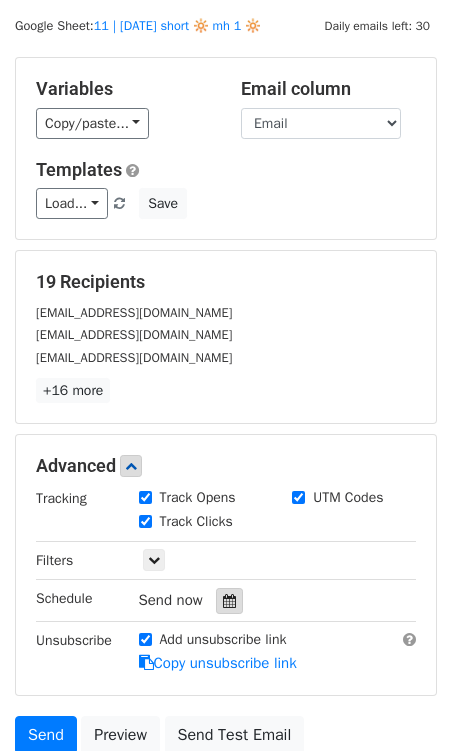 click at bounding box center [229, 601] 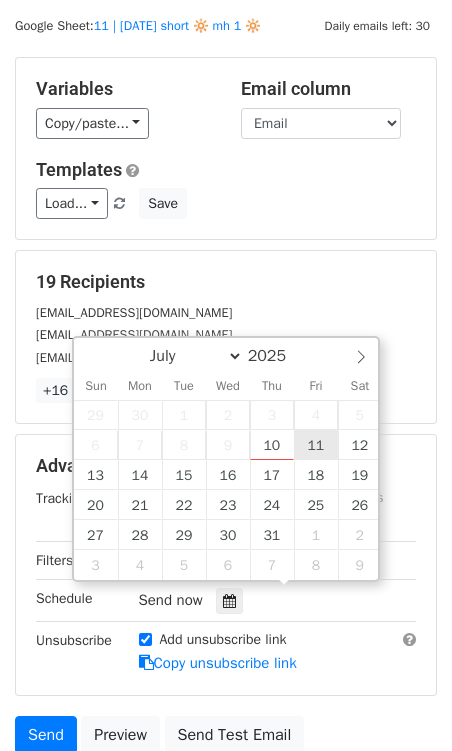 type on "2025-07-11 12:00" 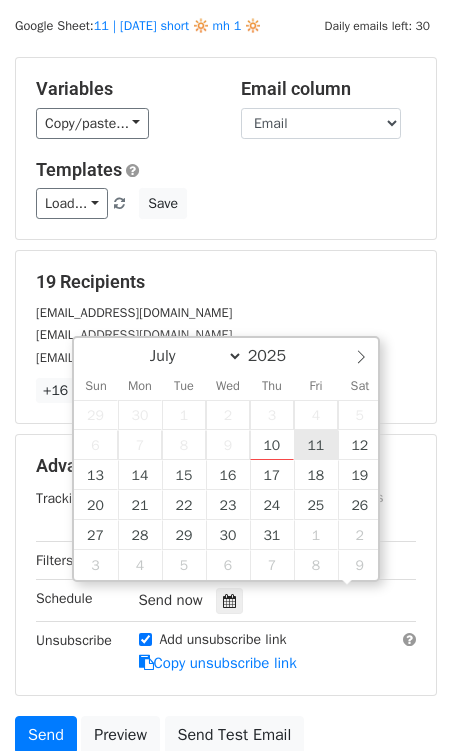 scroll, scrollTop: 0, scrollLeft: 0, axis: both 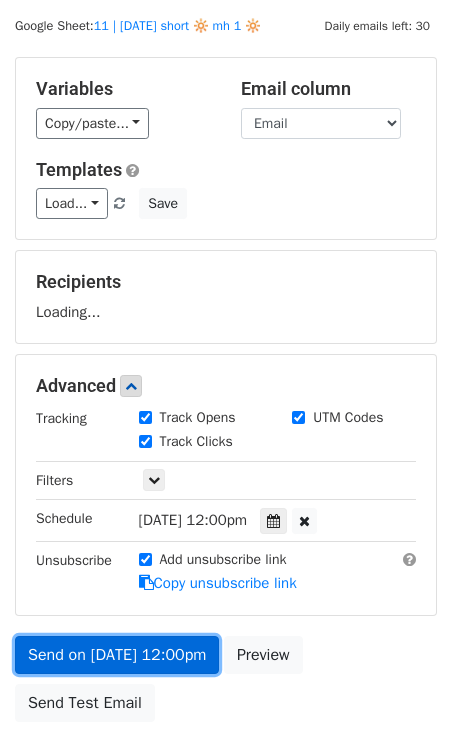 click on "Variables
Copy/paste...
{{Name}}
{{Email}}
Email column
Name
Email
Templates
Load...
Mental Health Marketing Growth
Counseling Practice Marketing Plan
Marketing for Counseling Practices
Marketing Guide for Psychotherapists
Marketing for Psychotherapists
Mental Health Marketing Ideas
Mental Health Marketing Checklist
Therapy Practice Marketing Guide
Therapy Practice Marketing Plan
Grow & Scale Your Therapy Practice
Market Your Therapy Practice
Nutrition Business Marketing Plan
Nutrition Practice Marketing Plan
Growth Strategies for Wellness Providers
Marketing Guide for Wellness Providers
Providers
Pre/Postnatal Marketing Guide
Marketing for Pre/Postnatal Providers
Mental Health Marketing Guide
Mental Health Marketing Roadmap
Save
Recipients Loading...
Advanced
Tracking
Track Opens
UTM Codes
Track Clicks" at bounding box center [226, 394] 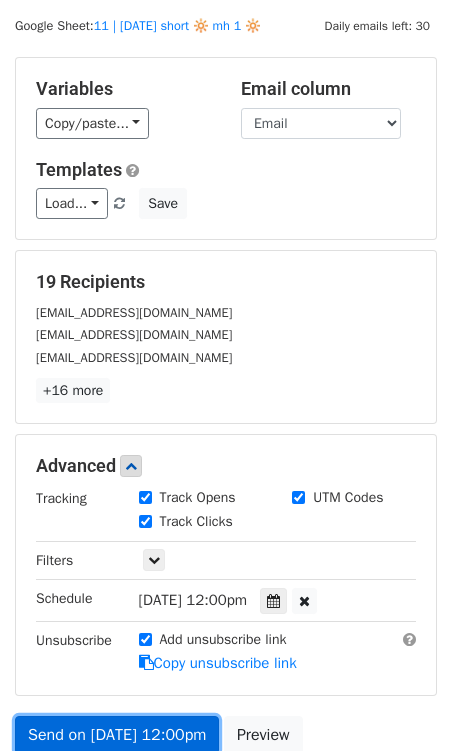 click on "Send on Jul 11 at 12:00pm" at bounding box center [117, 735] 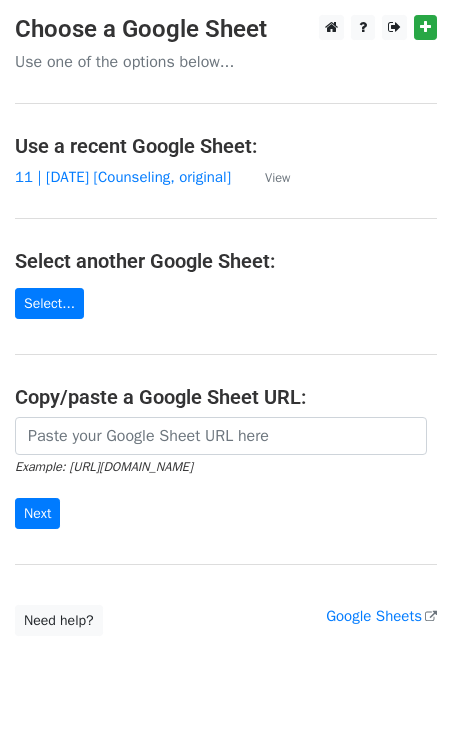 scroll, scrollTop: 0, scrollLeft: 0, axis: both 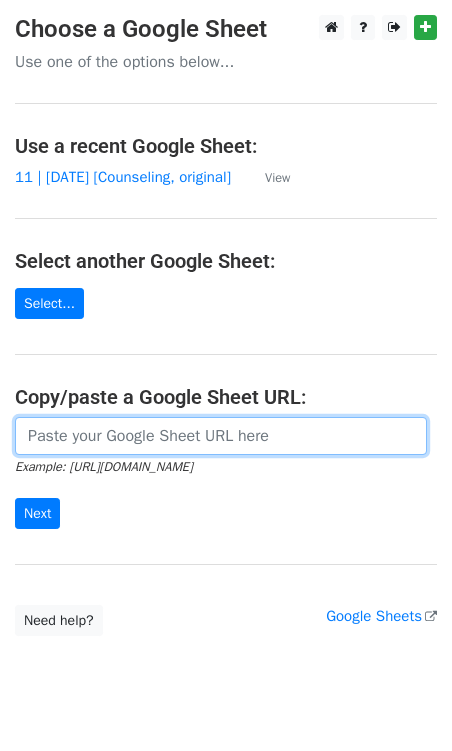 click at bounding box center (221, 436) 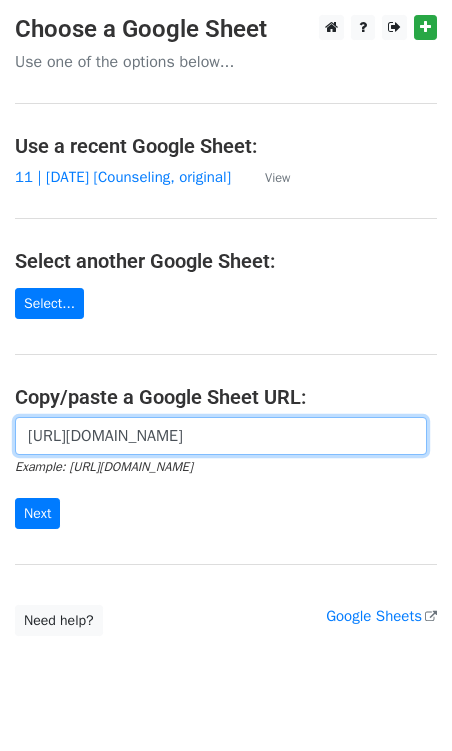 scroll, scrollTop: 0, scrollLeft: 427, axis: horizontal 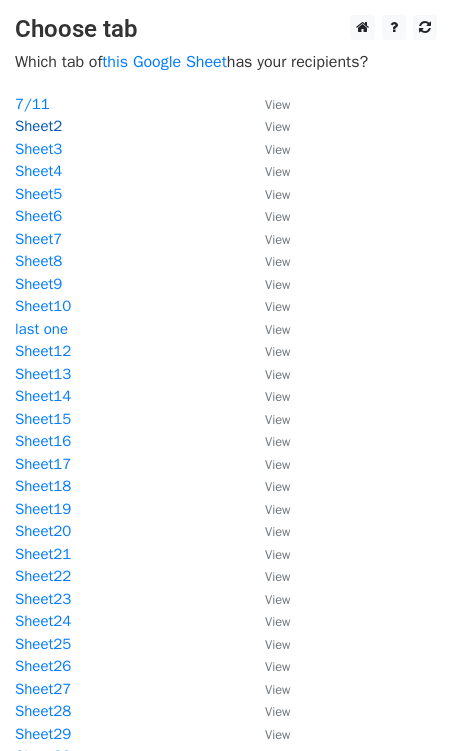 click on "Sheet2" at bounding box center (38, 126) 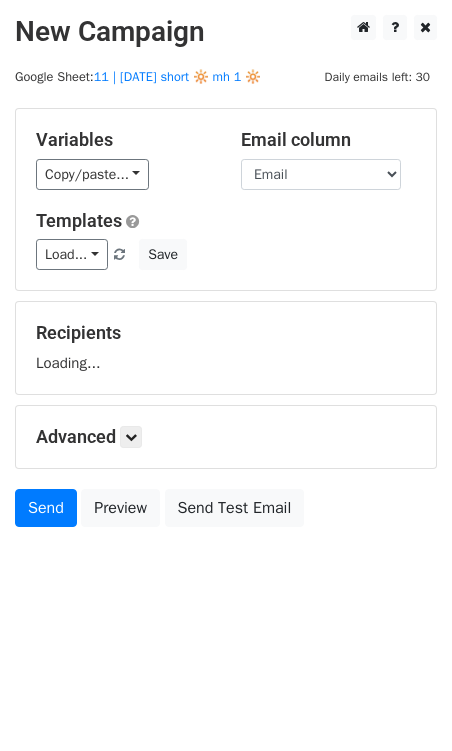 scroll, scrollTop: 0, scrollLeft: 0, axis: both 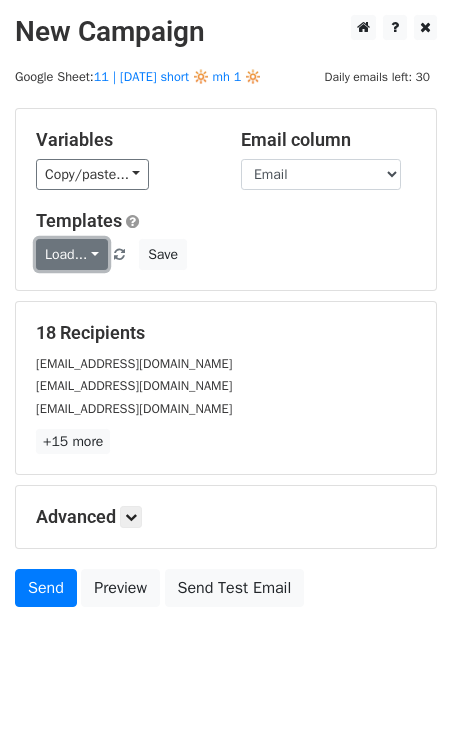 click on "Load..." at bounding box center (72, 254) 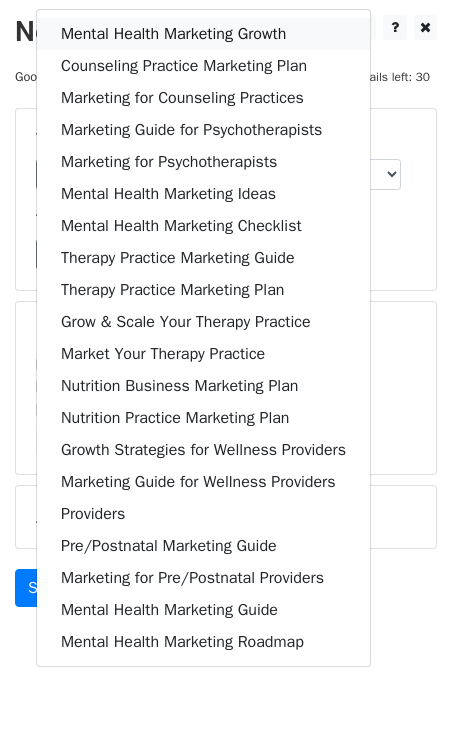 click on "Mental Health Marketing Growth" at bounding box center (203, 34) 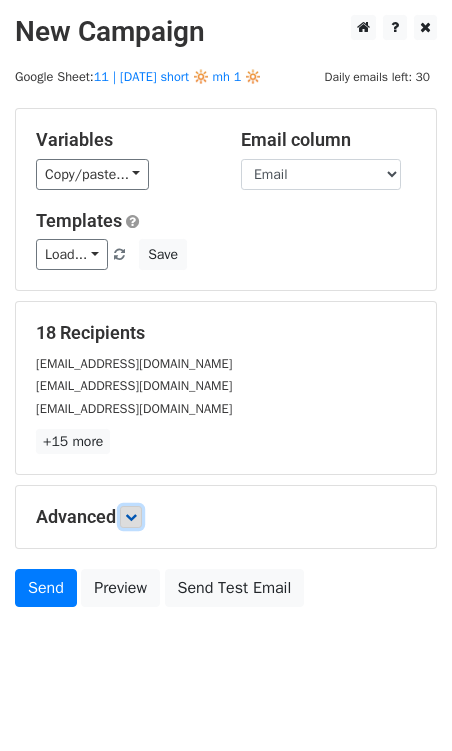click at bounding box center (131, 517) 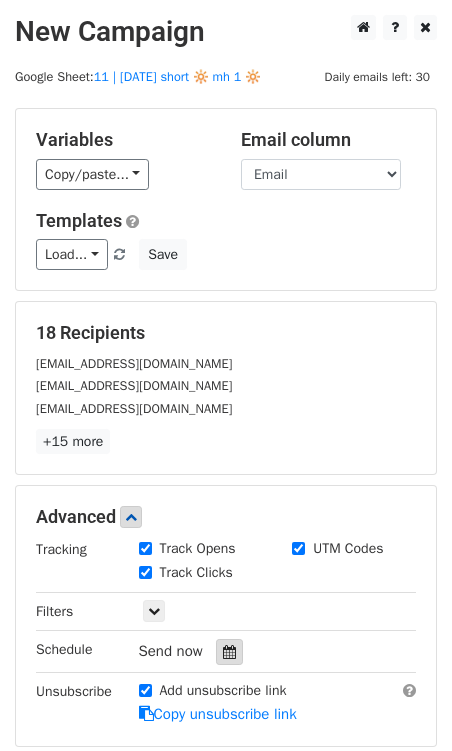 click at bounding box center [229, 652] 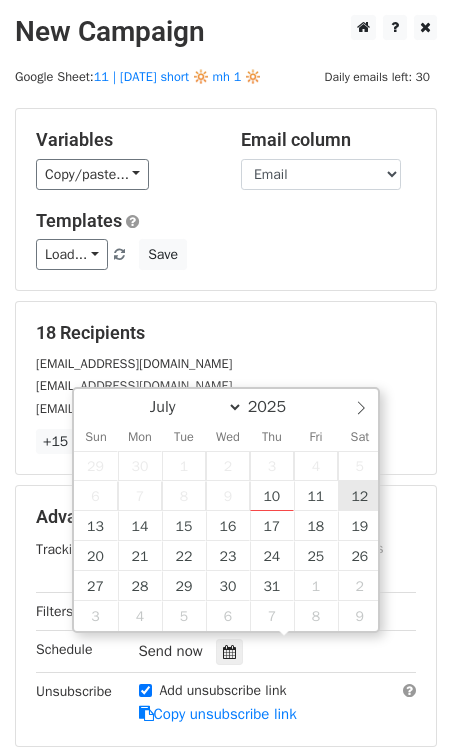 type on "2025-07-12 12:00" 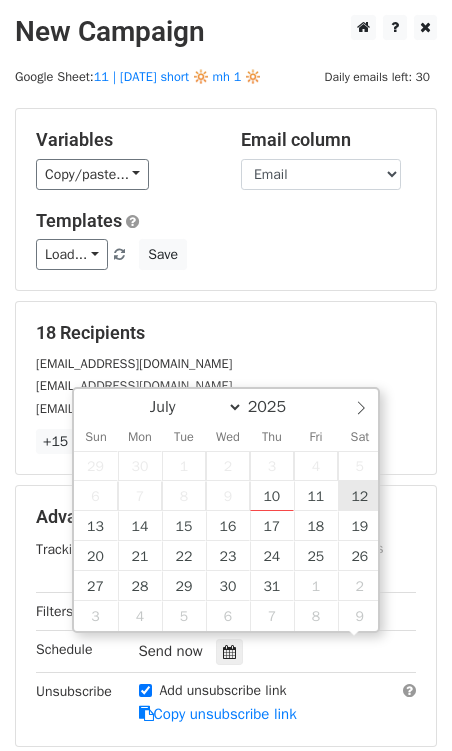 scroll, scrollTop: 0, scrollLeft: 0, axis: both 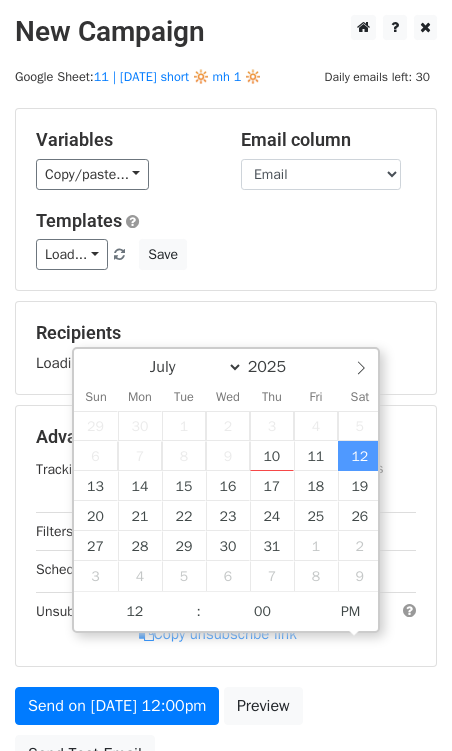 click on "Variables
Copy/paste...
{{Name}}
{{Email}}
Email column
Name
Email
Templates
Load...
Mental Health Marketing Growth
Counseling Practice Marketing Plan
Marketing for Counseling Practices
Marketing Guide for Psychotherapists
Marketing for Psychotherapists
Mental Health Marketing Ideas
Mental Health Marketing Checklist
Therapy Practice Marketing Guide
Therapy Practice Marketing Plan
Grow & Scale Your Therapy Practice
Market Your Therapy Practice
Nutrition Business Marketing Plan
Nutrition Practice Marketing Plan
Growth Strategies for Wellness Providers
Marketing Guide for Wellness Providers
Providers
Pre/Postnatal Marketing Guide
Marketing for Pre/Postnatal Providers
Mental Health Marketing Guide
Mental Health Marketing Roadmap
Save
Recipients Loading...
Advanced
Tracking
Track Opens
UTM Codes" at bounding box center (226, 445) 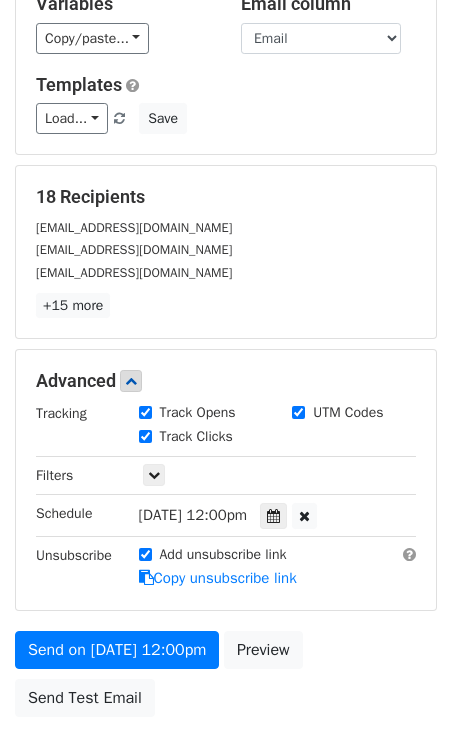scroll, scrollTop: 261, scrollLeft: 0, axis: vertical 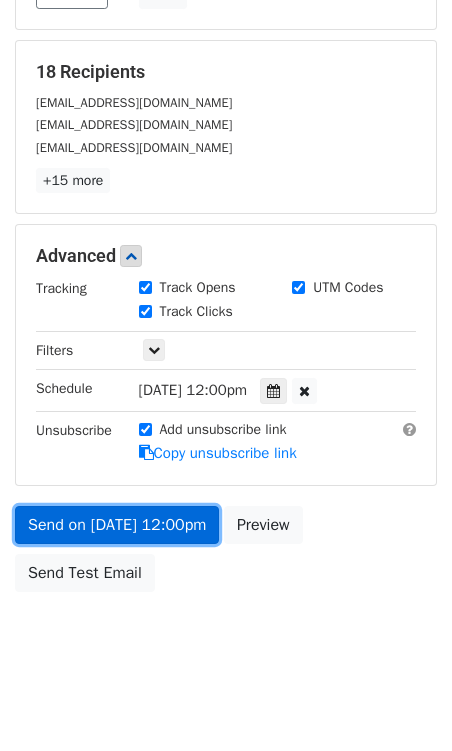 click on "Send on Jul 12 at 12:00pm" at bounding box center [117, 525] 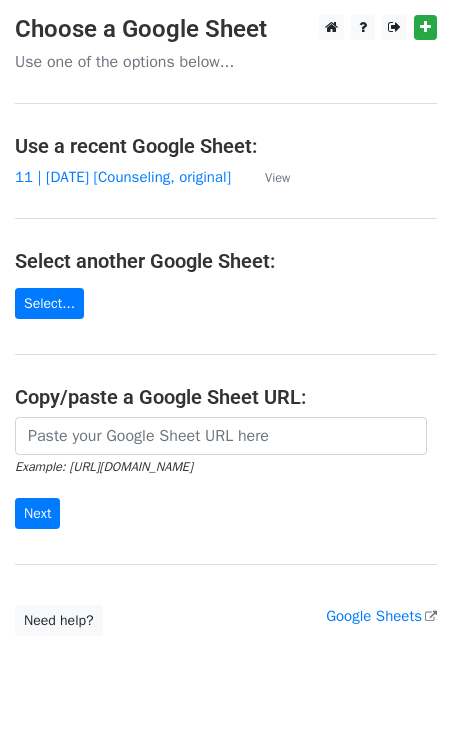 scroll, scrollTop: 0, scrollLeft: 0, axis: both 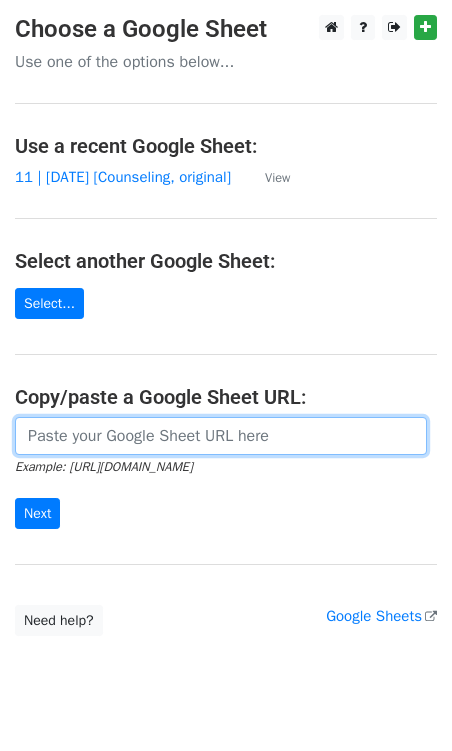 click at bounding box center (221, 436) 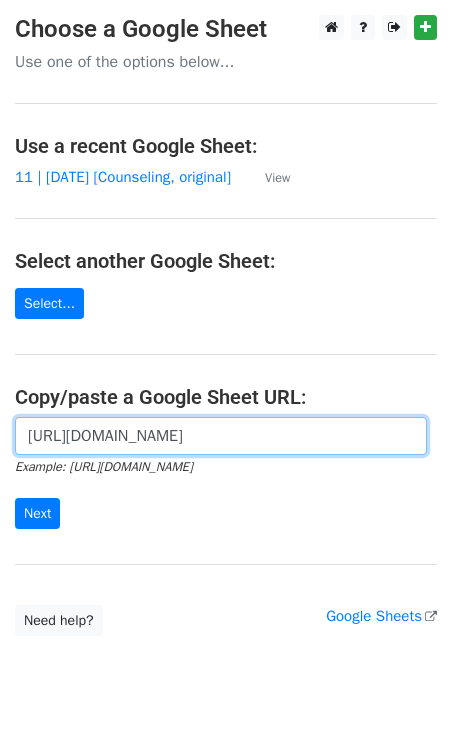 scroll, scrollTop: 0, scrollLeft: 427, axis: horizontal 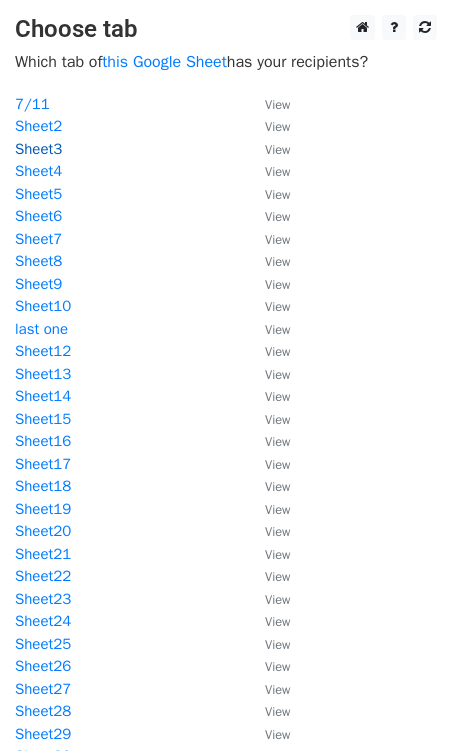 click on "Sheet3" at bounding box center [38, 149] 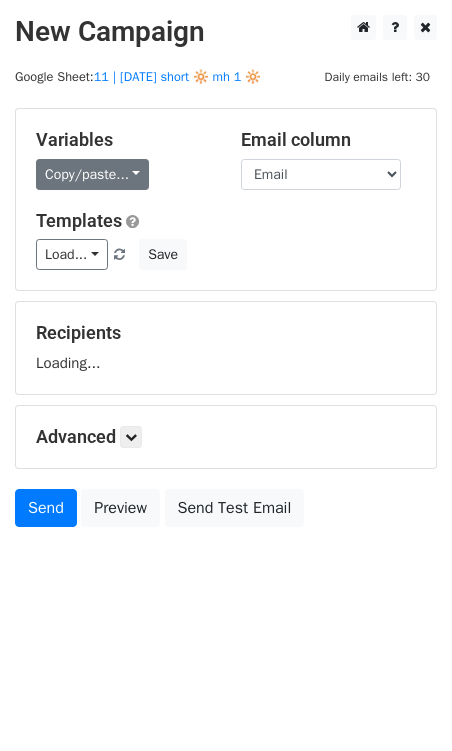 scroll, scrollTop: 0, scrollLeft: 0, axis: both 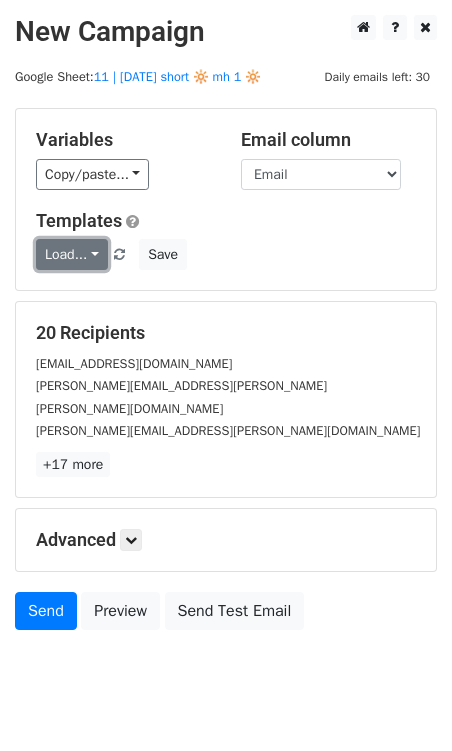 click on "Load..." at bounding box center [72, 254] 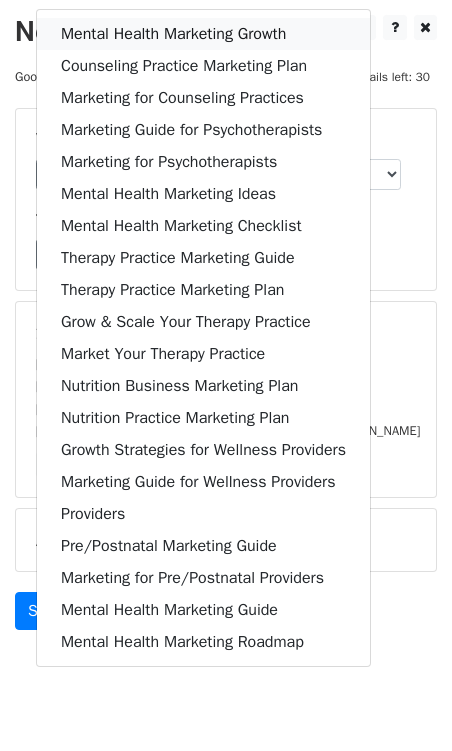 click on "Mental Health Marketing Growth" at bounding box center [203, 34] 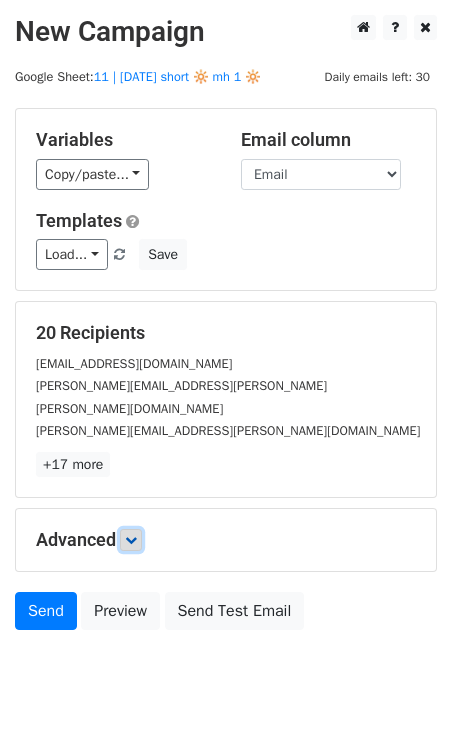 click at bounding box center (131, 540) 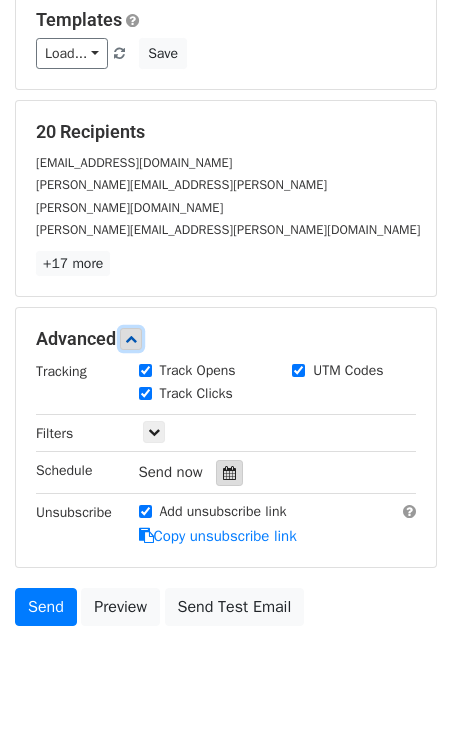 scroll, scrollTop: 214, scrollLeft: 0, axis: vertical 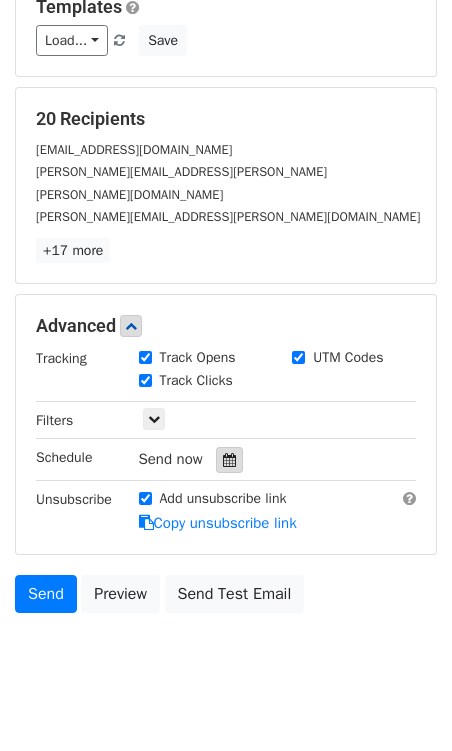 click at bounding box center [229, 460] 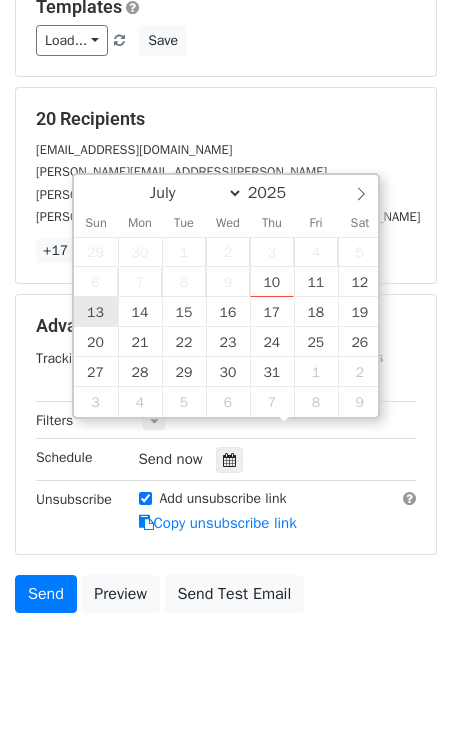 type on "2025-07-13 12:00" 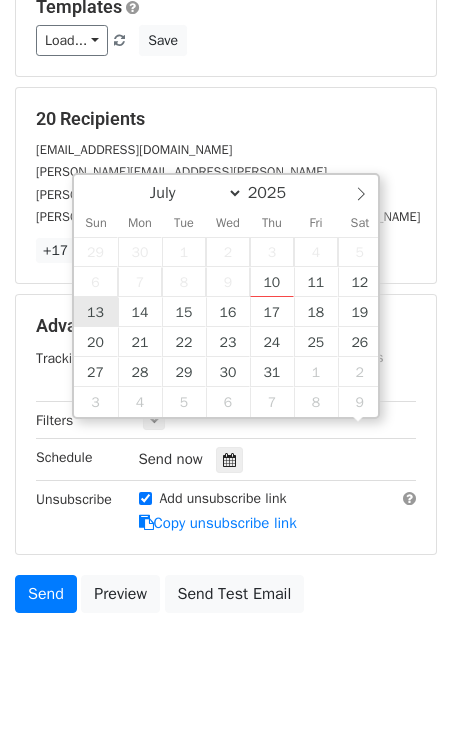 scroll, scrollTop: 0, scrollLeft: 0, axis: both 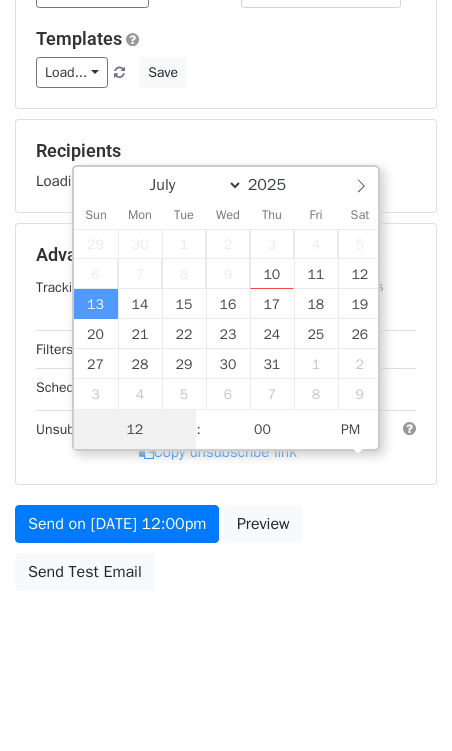 type on "2" 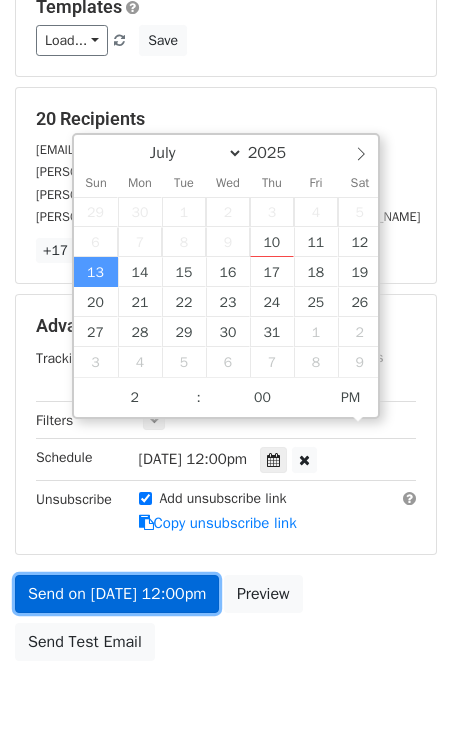 type on "2025-07-13 14:00" 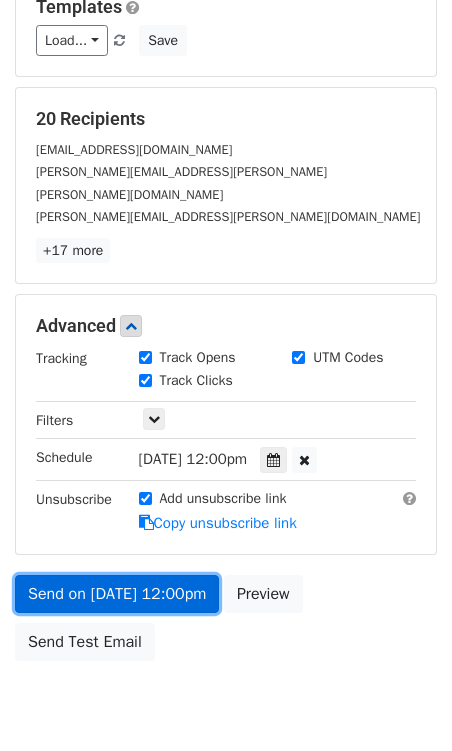 click on "Send on Jul 13 at 12:00pm" at bounding box center (117, 594) 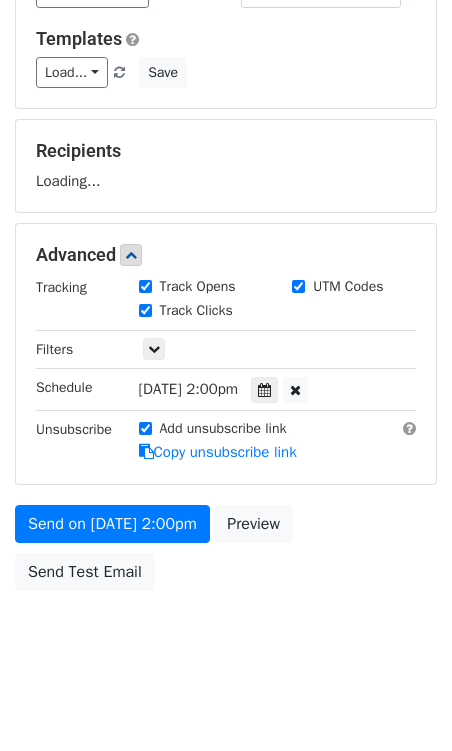 scroll, scrollTop: 214, scrollLeft: 0, axis: vertical 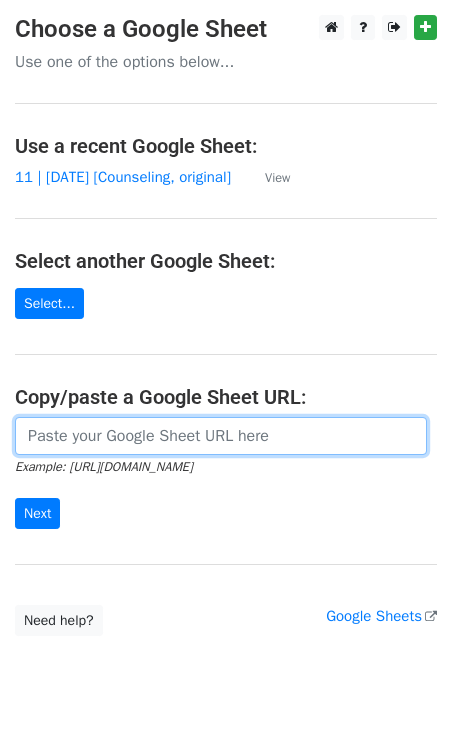 click at bounding box center [221, 436] 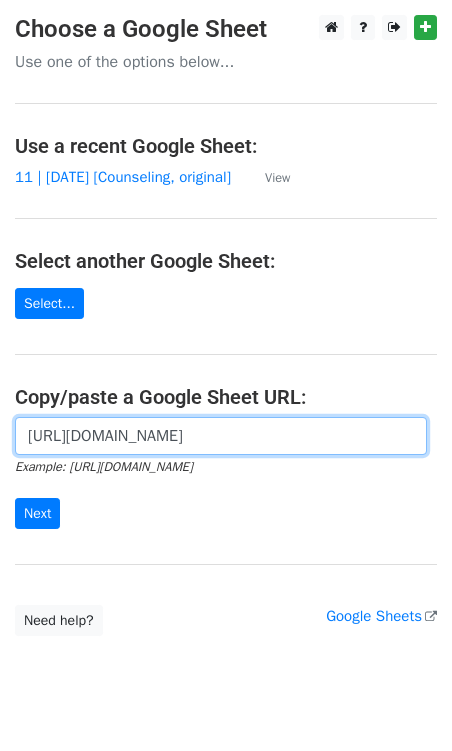 scroll, scrollTop: 0, scrollLeft: 427, axis: horizontal 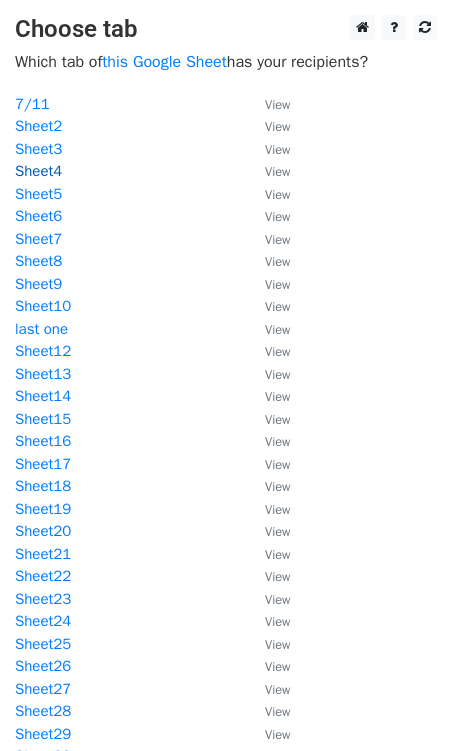 click on "Sheet4" at bounding box center (38, 171) 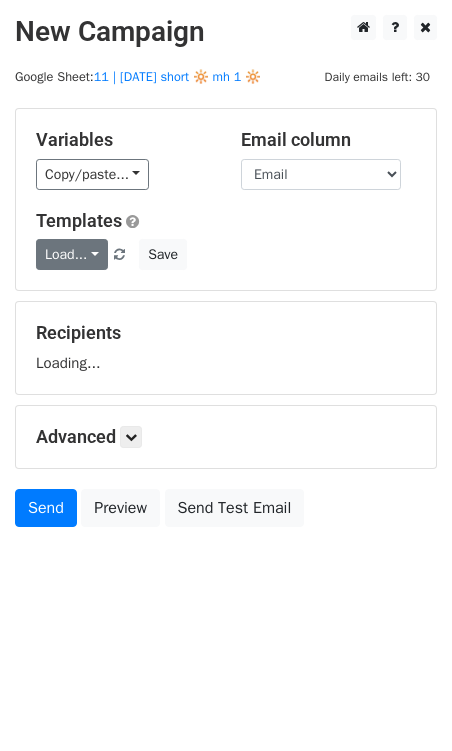 scroll, scrollTop: 0, scrollLeft: 0, axis: both 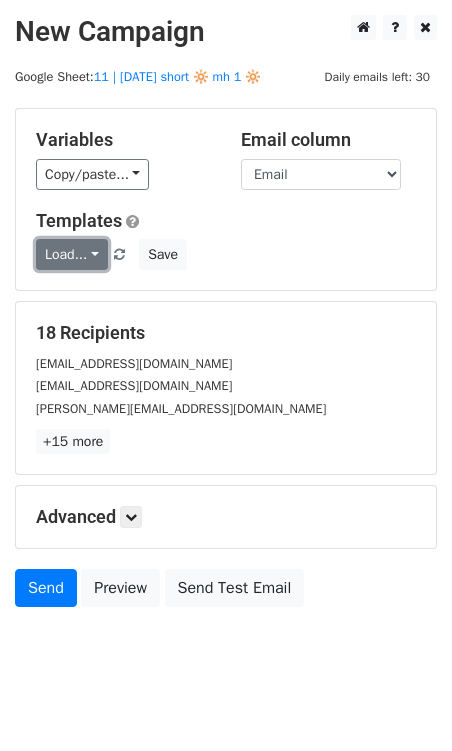 click on "Load..." at bounding box center (72, 254) 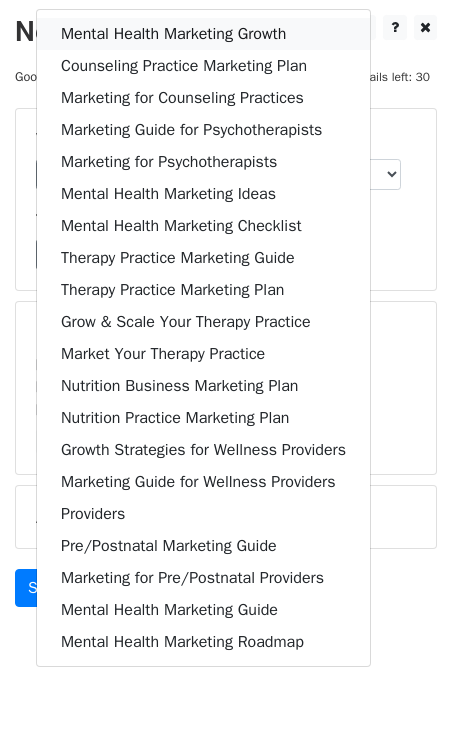 drag, startPoint x: 154, startPoint y: 36, endPoint x: 126, endPoint y: 418, distance: 383.0248 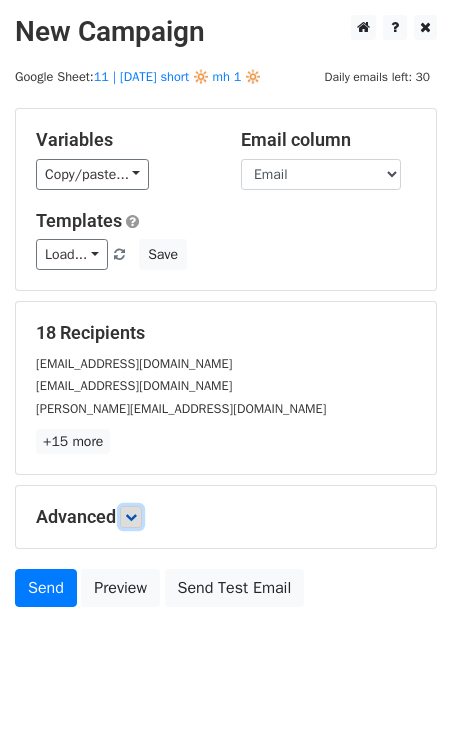 click at bounding box center (131, 517) 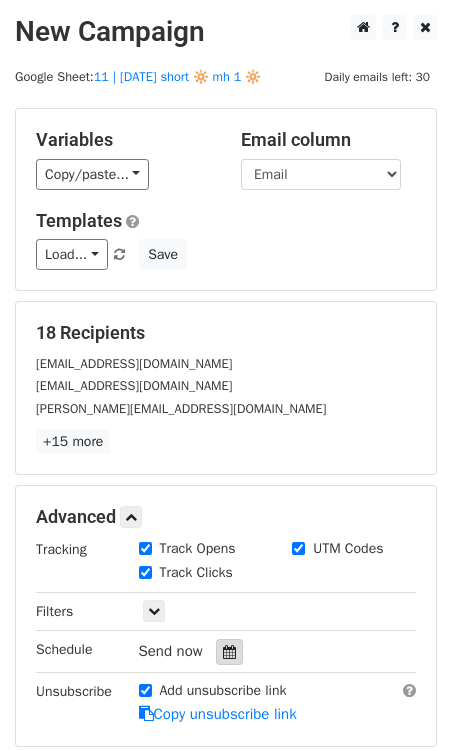 click at bounding box center [229, 652] 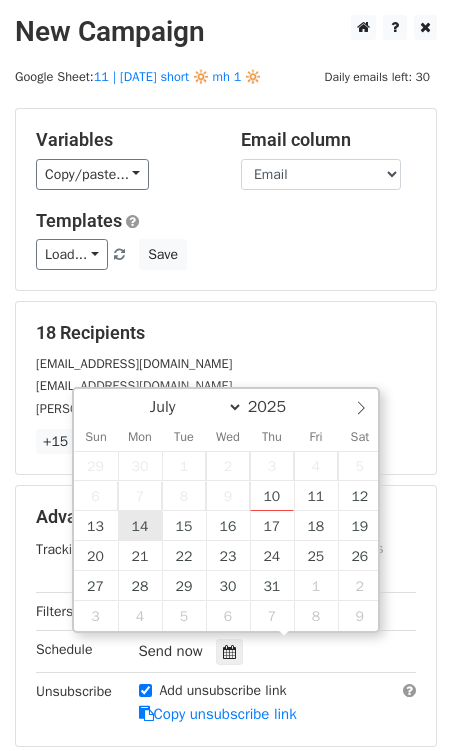 type on "2025-07-14 12:00" 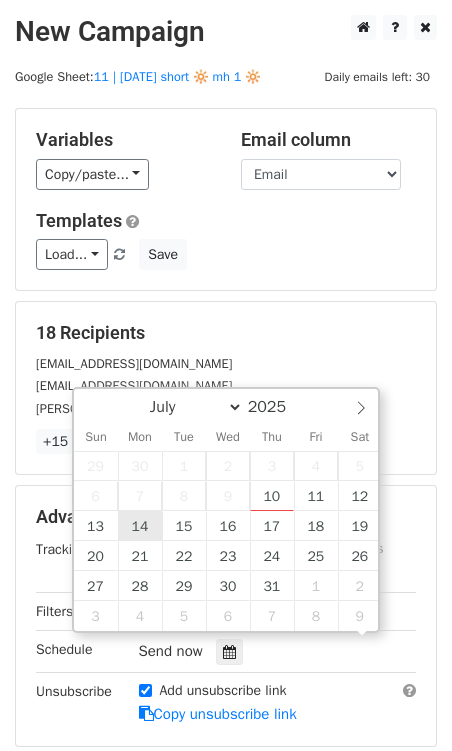scroll, scrollTop: 0, scrollLeft: 0, axis: both 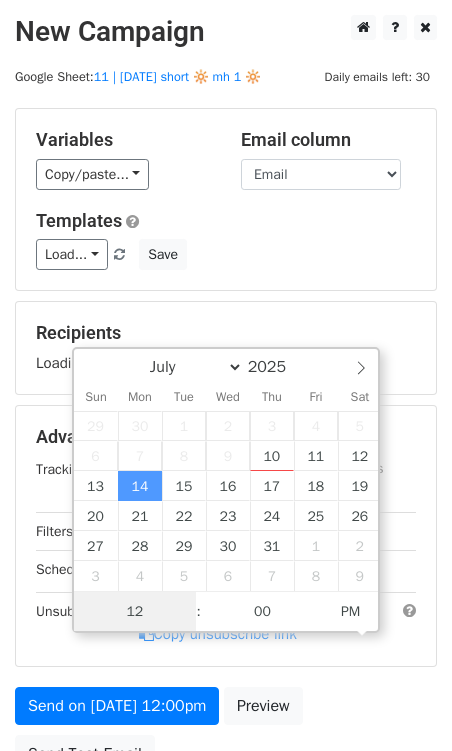 type on "1" 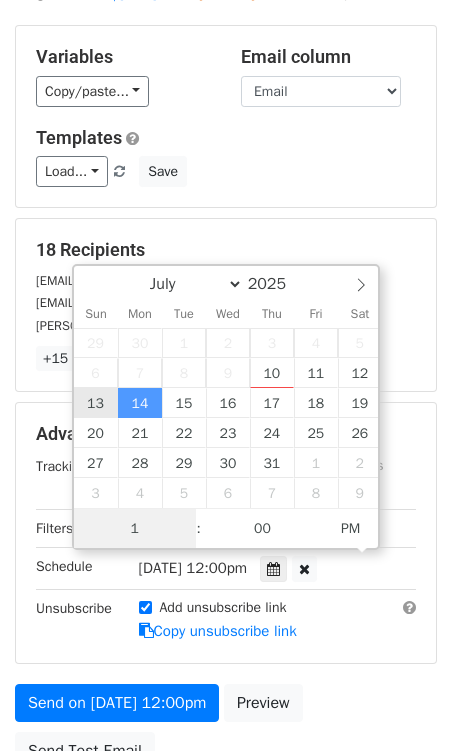 scroll, scrollTop: 261, scrollLeft: 0, axis: vertical 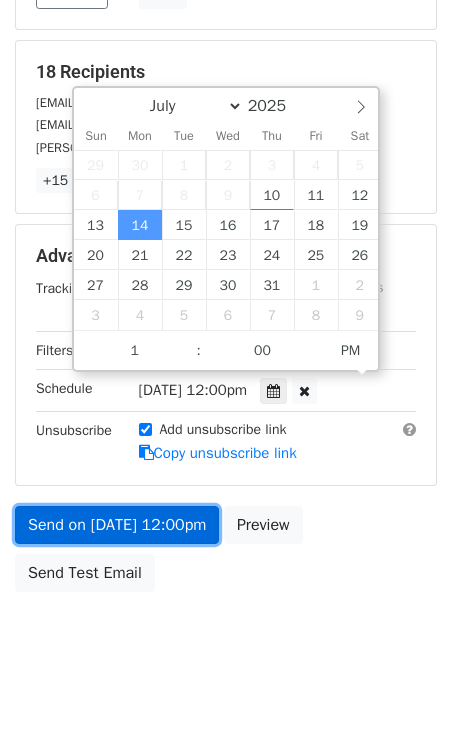 type on "2025-07-14 13:00" 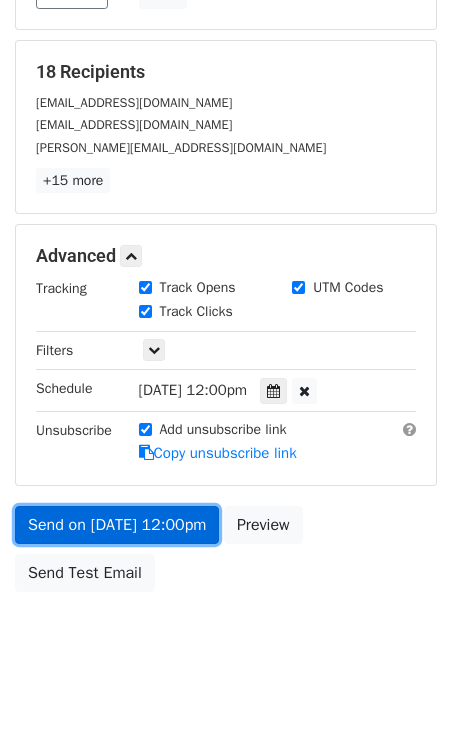 click on "Send on Jul 14 at 12:00pm" at bounding box center (117, 525) 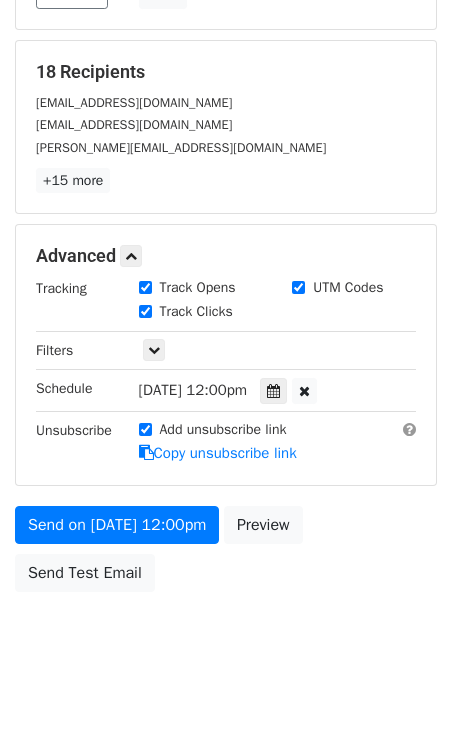 scroll, scrollTop: 182, scrollLeft: 0, axis: vertical 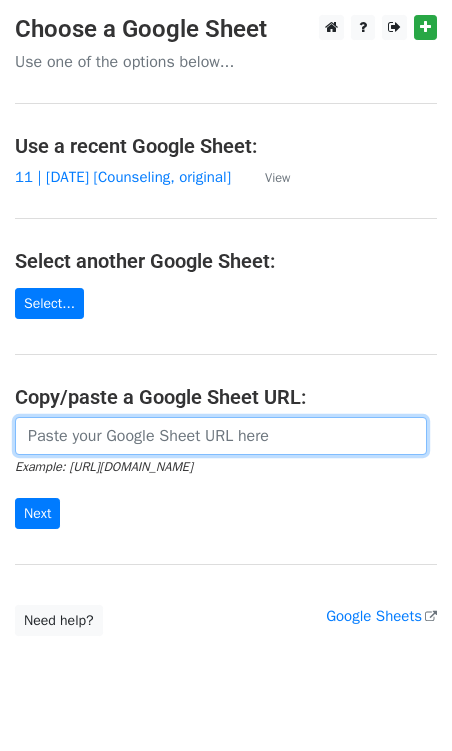 click at bounding box center [221, 436] 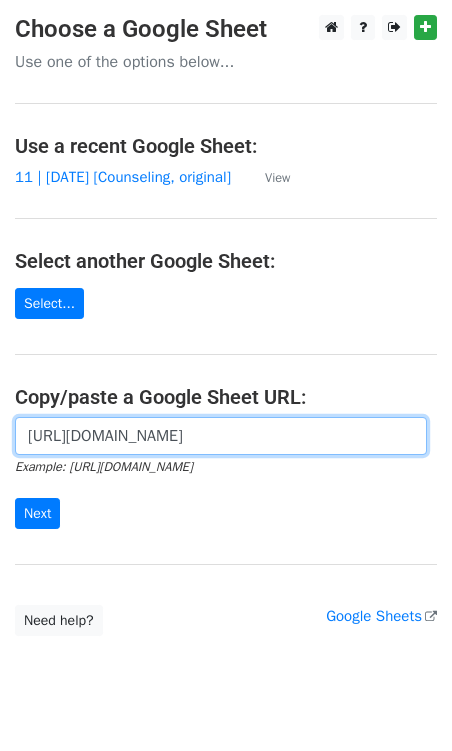 scroll, scrollTop: 0, scrollLeft: 427, axis: horizontal 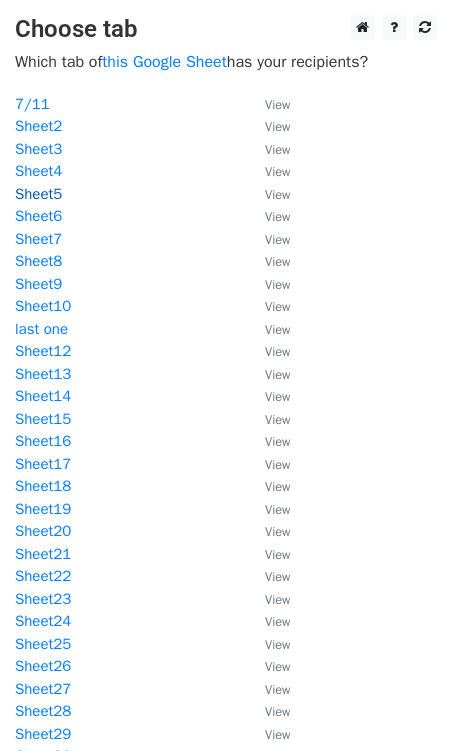 click on "Sheet5" at bounding box center [38, 194] 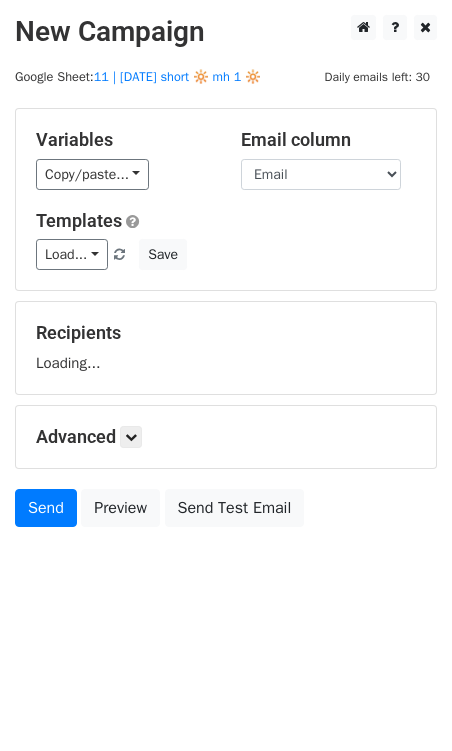 scroll, scrollTop: 0, scrollLeft: 0, axis: both 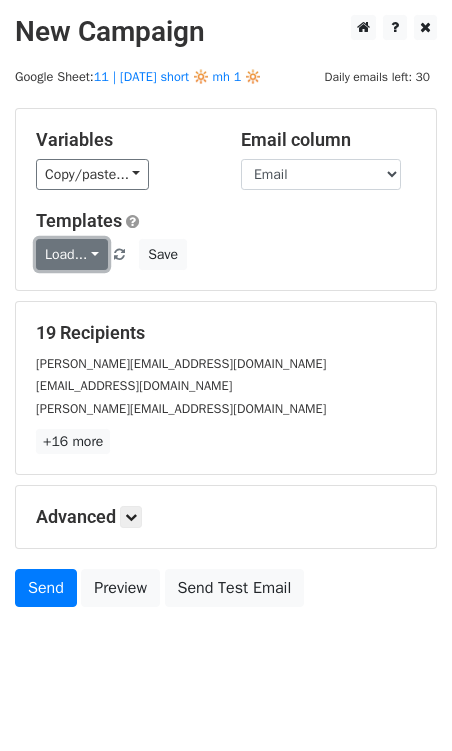 click on "Load..." at bounding box center (72, 254) 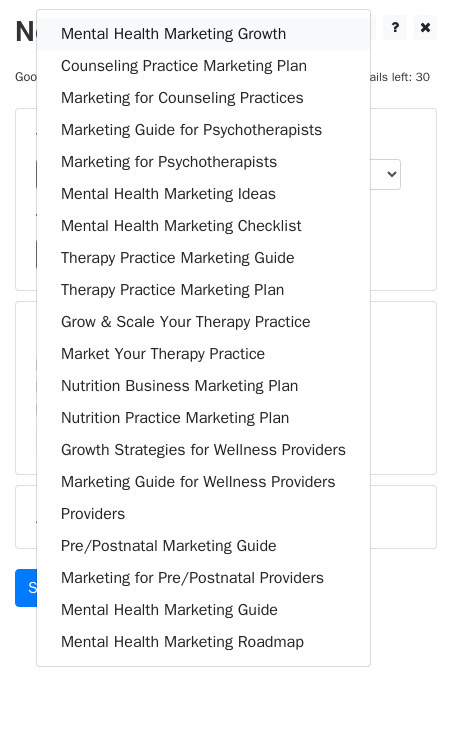 click on "Mental Health Marketing Growth" at bounding box center [203, 34] 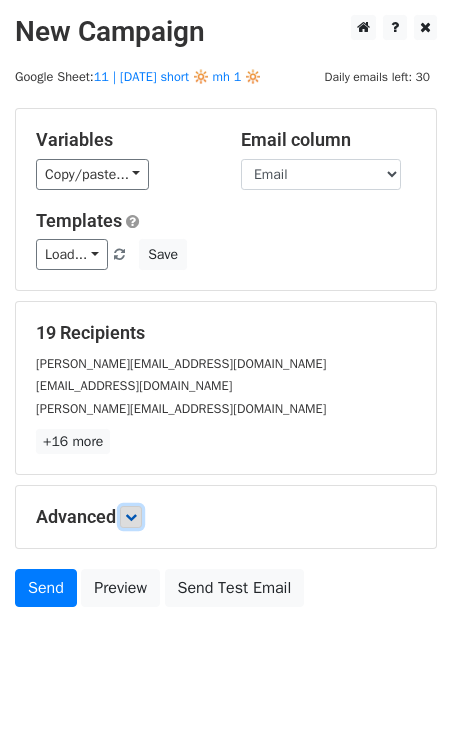click at bounding box center [131, 517] 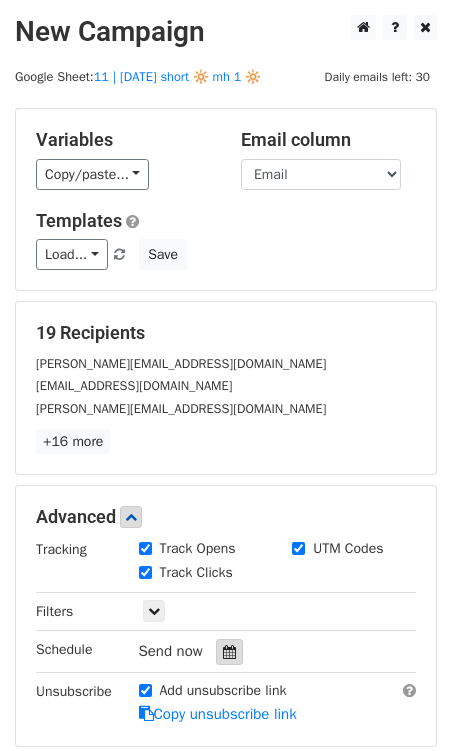click at bounding box center (229, 652) 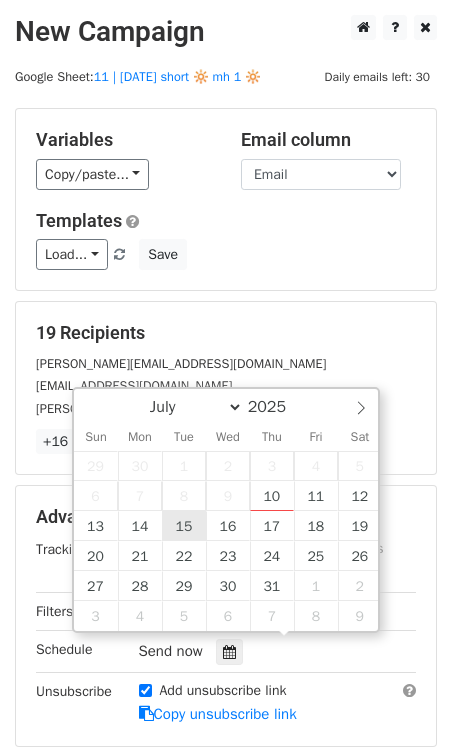type on "2025-07-15 12:00" 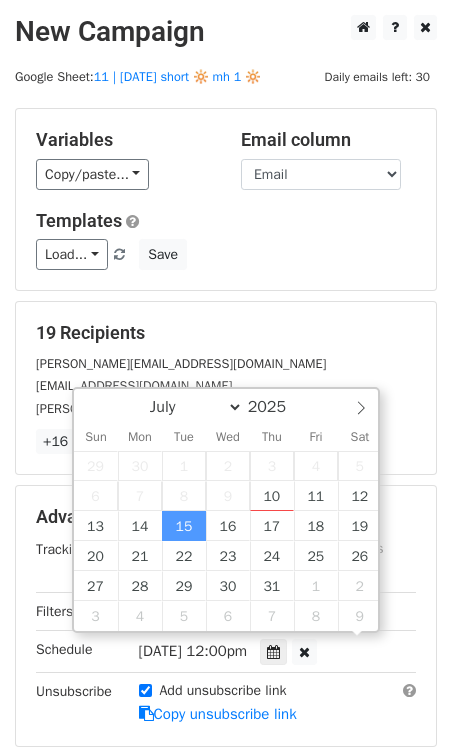 scroll, scrollTop: 0, scrollLeft: 0, axis: both 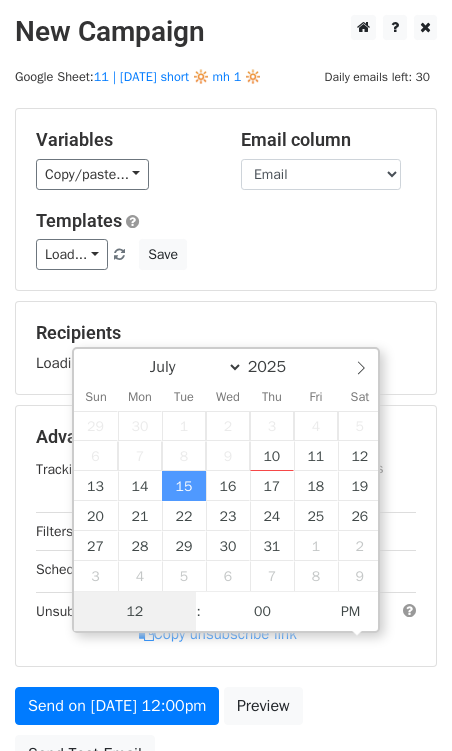 type on "1" 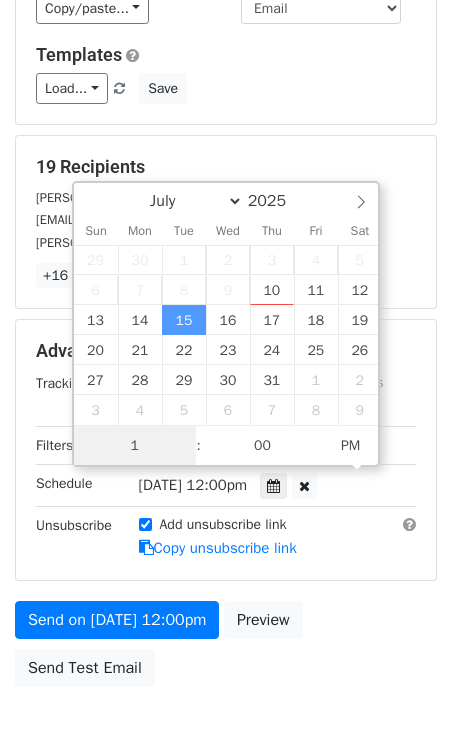scroll, scrollTop: 212, scrollLeft: 0, axis: vertical 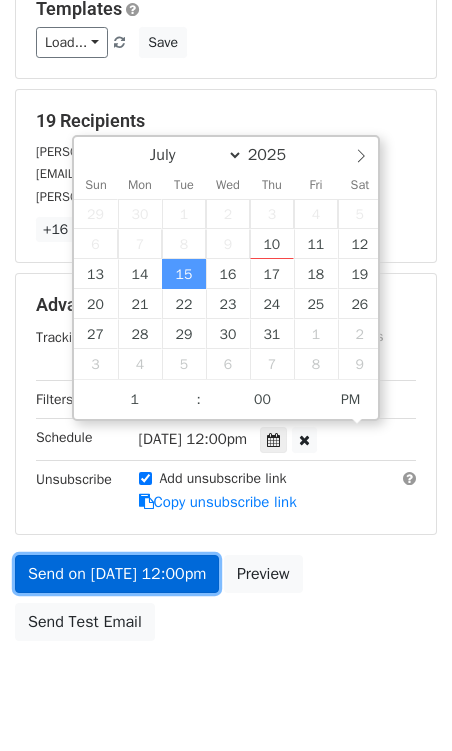 type on "2025-07-15 13:00" 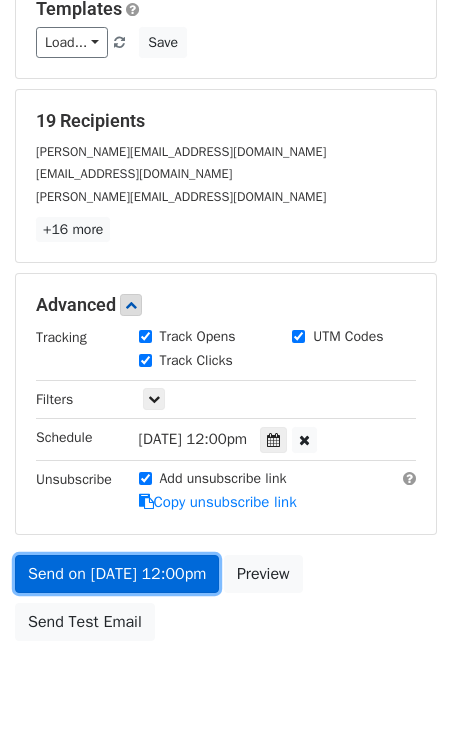 click on "Send on Jul 15 at 12:00pm" at bounding box center (117, 574) 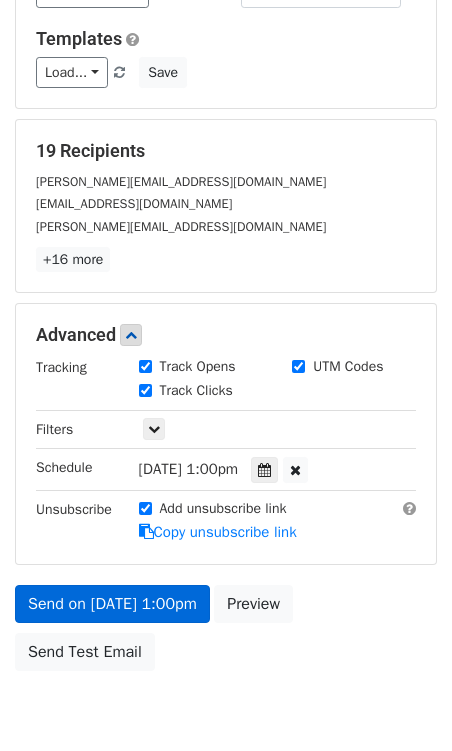 scroll, scrollTop: 212, scrollLeft: 0, axis: vertical 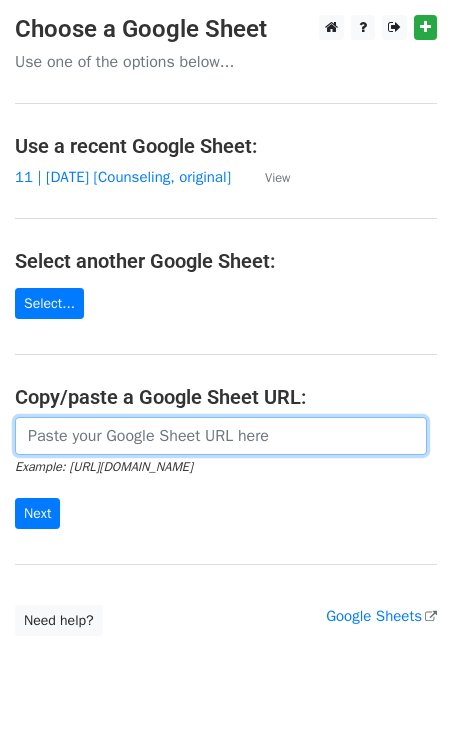 click at bounding box center [221, 436] 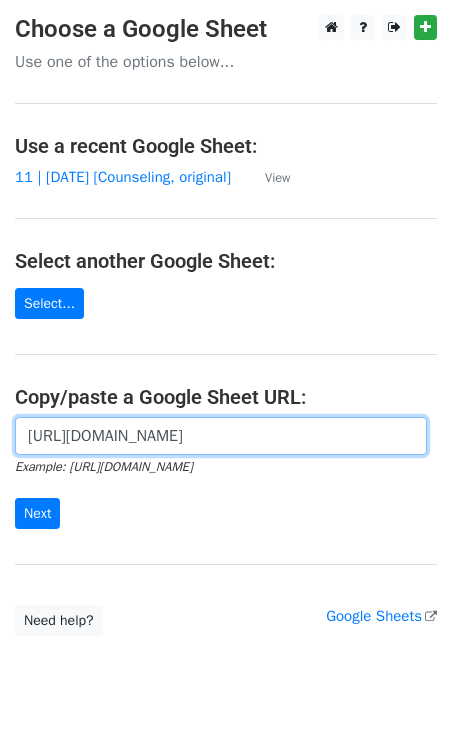 scroll, scrollTop: 0, scrollLeft: 427, axis: horizontal 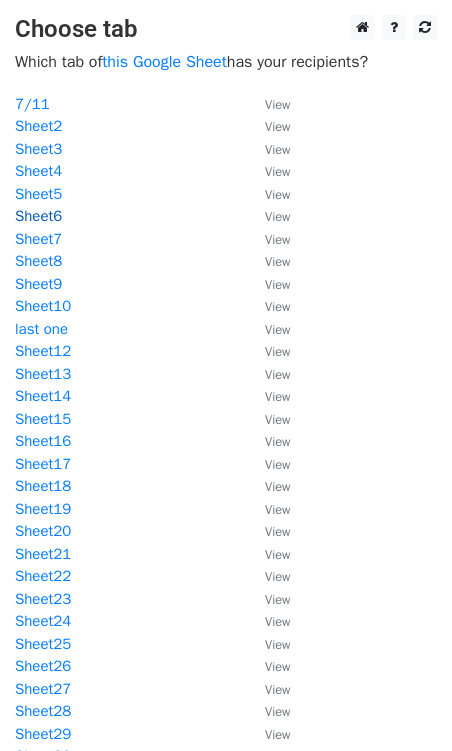 click on "Sheet6" at bounding box center [38, 216] 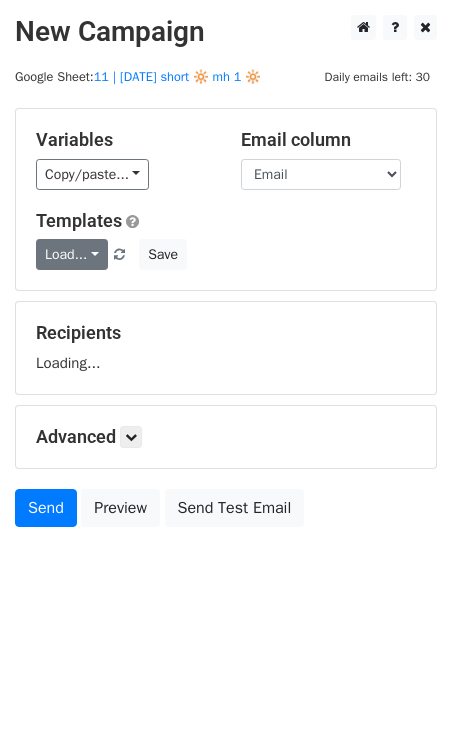 scroll, scrollTop: 0, scrollLeft: 0, axis: both 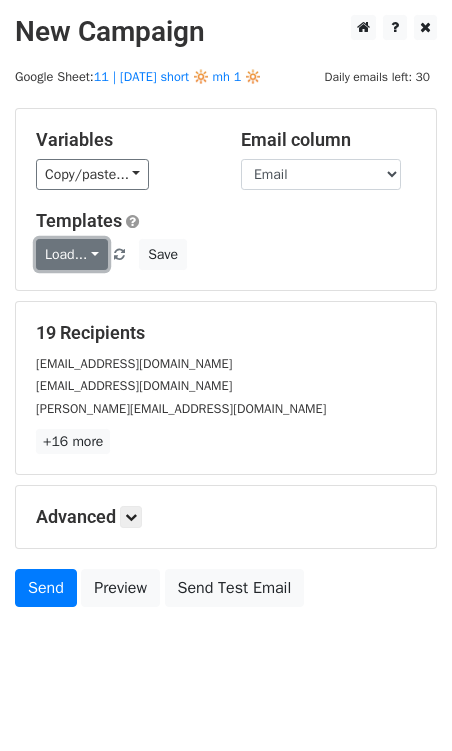 click on "Load..." at bounding box center [72, 254] 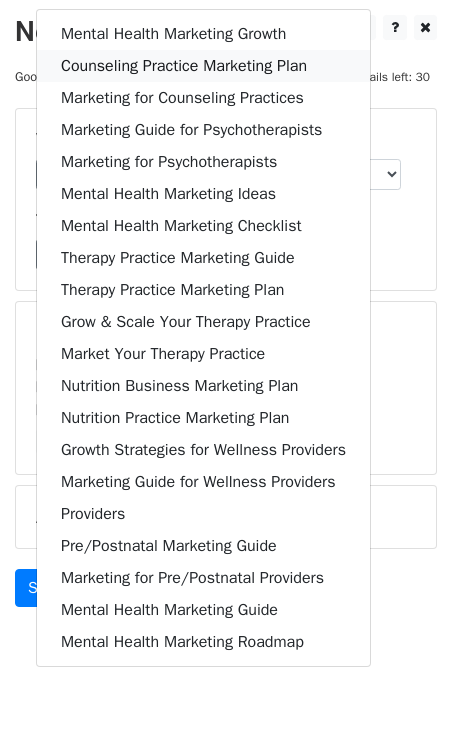 click on "Counseling Practice Marketing Plan" at bounding box center (203, 66) 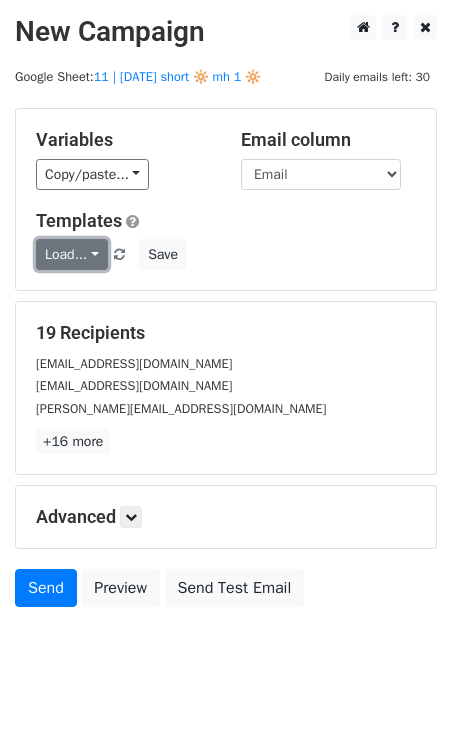click on "Load..." at bounding box center (72, 254) 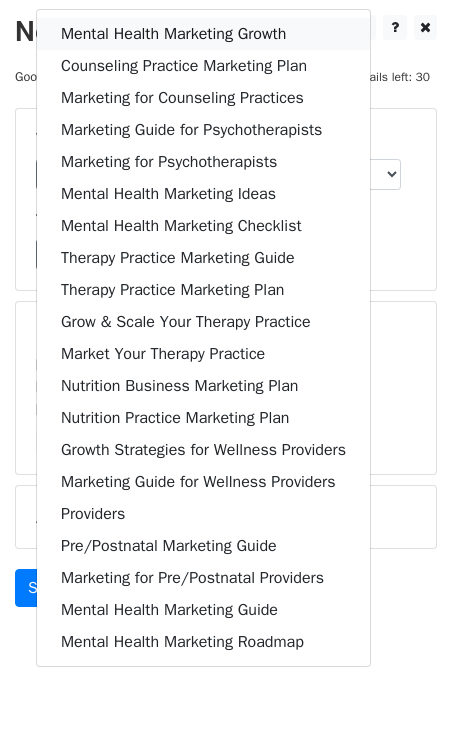 click on "Mental Health Marketing Growth" at bounding box center [203, 34] 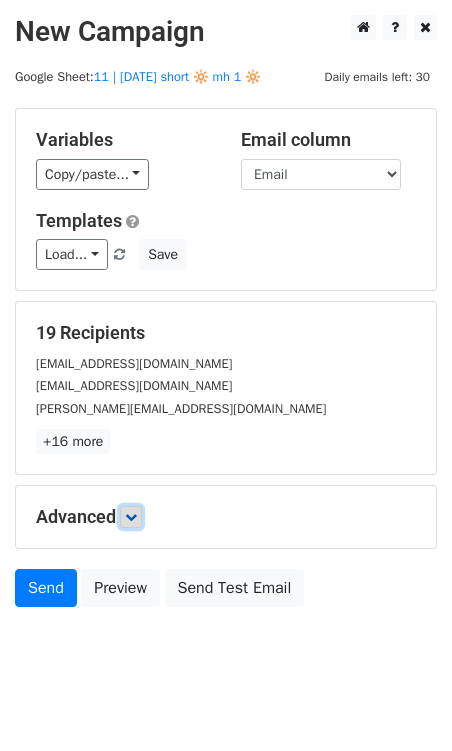 click at bounding box center (131, 517) 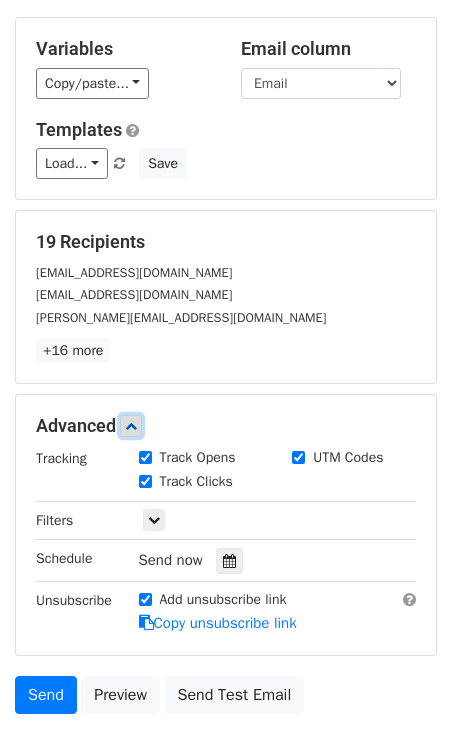 scroll, scrollTop: 214, scrollLeft: 0, axis: vertical 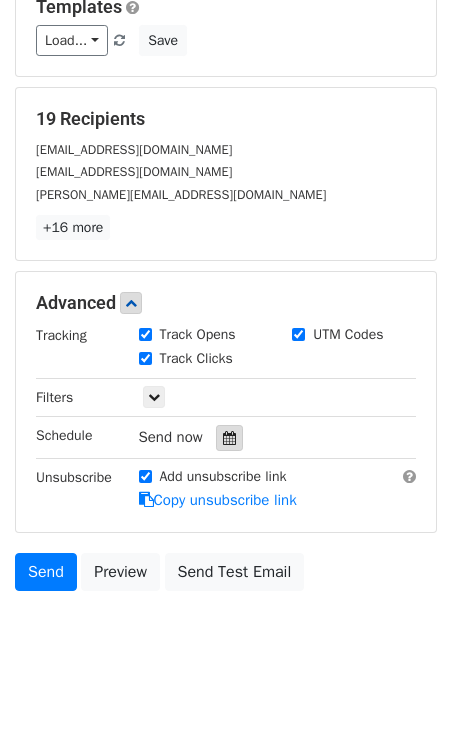 click at bounding box center [229, 438] 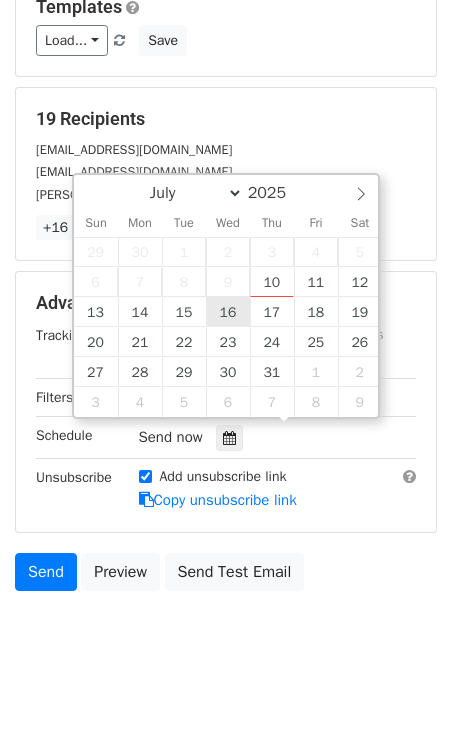 type on "[DATE] 12:00" 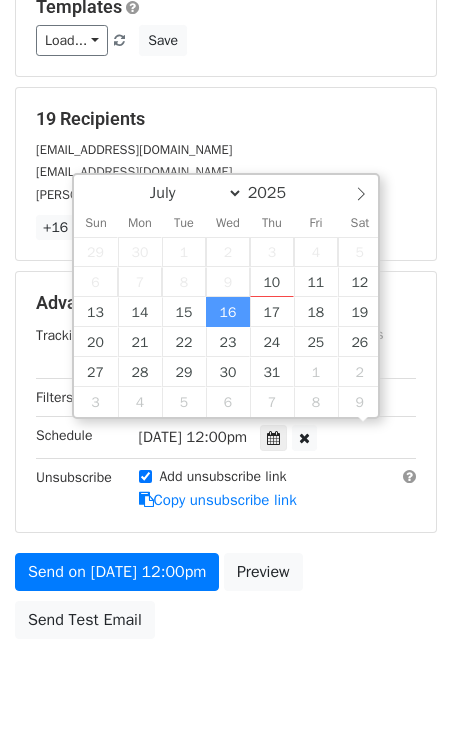 scroll, scrollTop: 0, scrollLeft: 0, axis: both 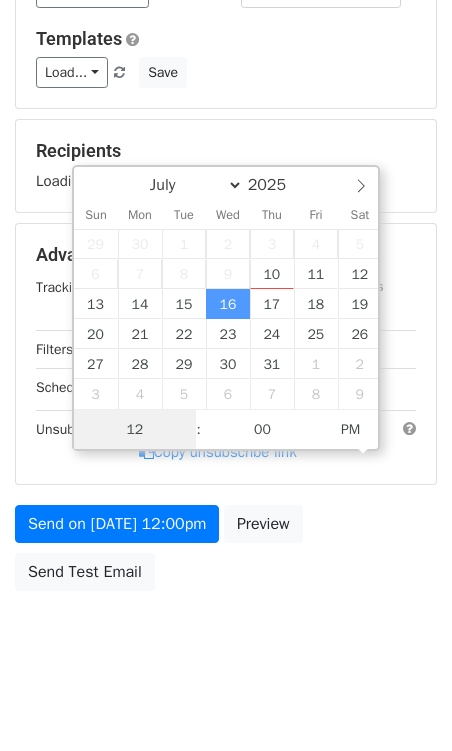 type on "3" 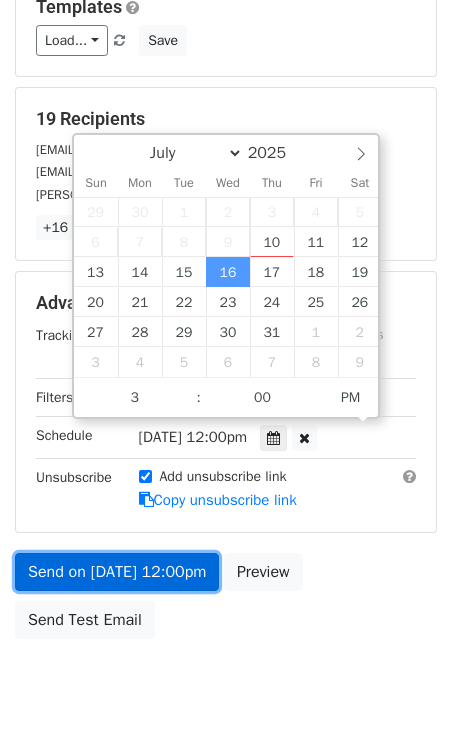 type on "[DATE] 15:00" 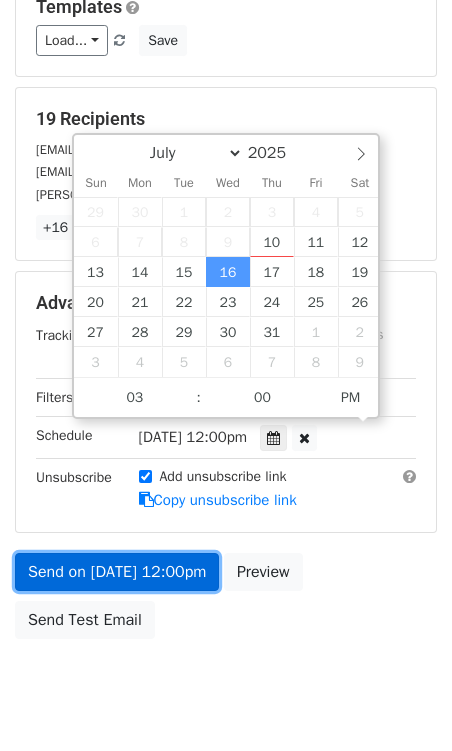click on "Send on [DATE] 12:00pm" at bounding box center [117, 572] 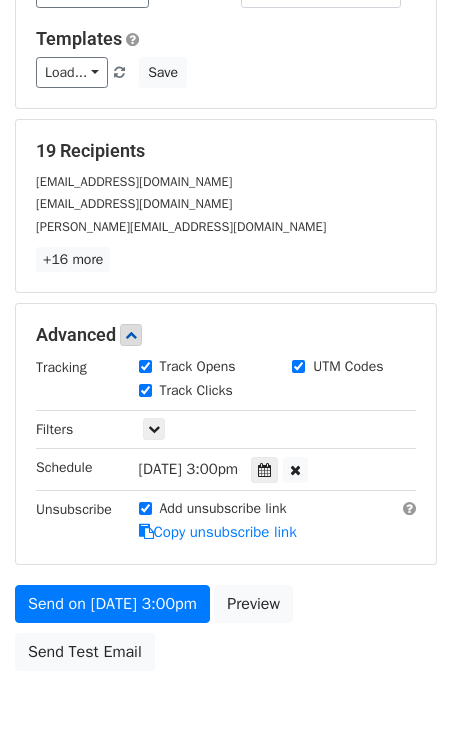 scroll, scrollTop: 214, scrollLeft: 0, axis: vertical 